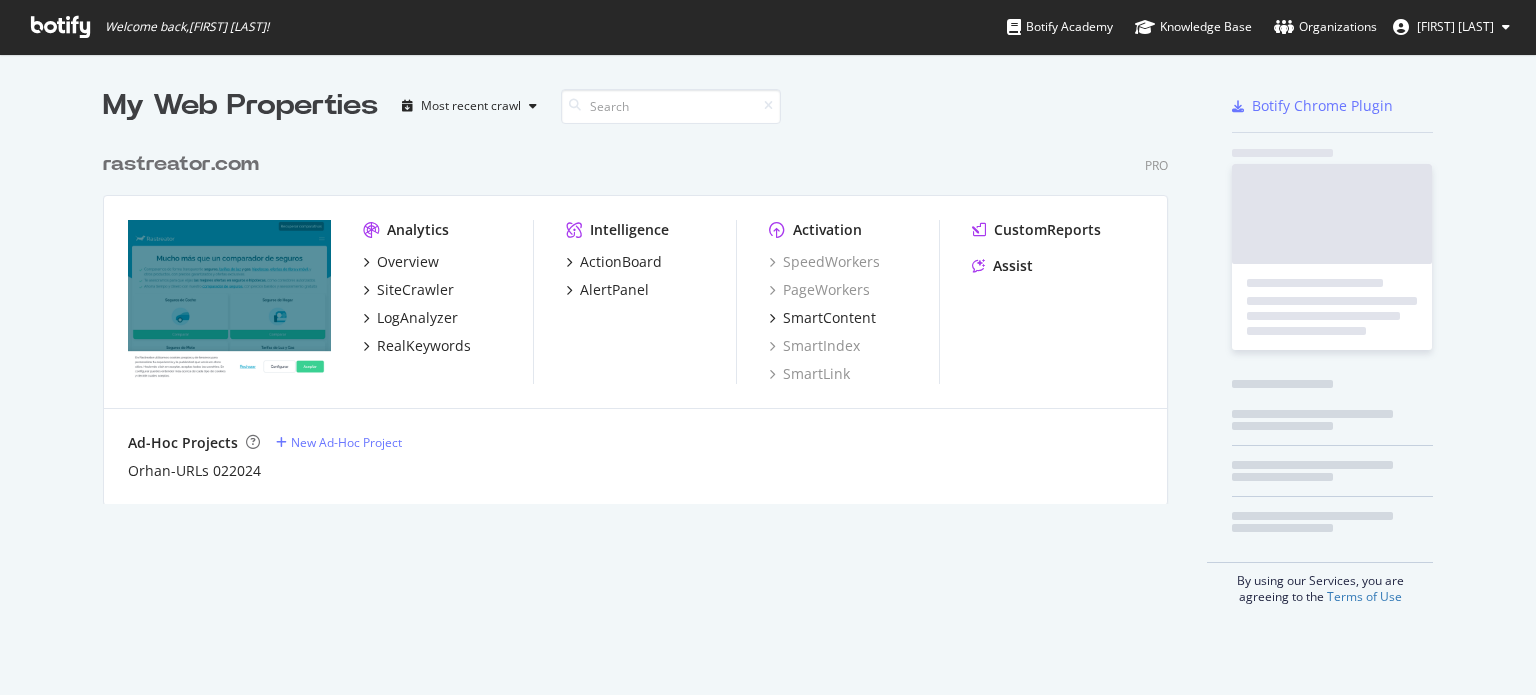 scroll, scrollTop: 0, scrollLeft: 0, axis: both 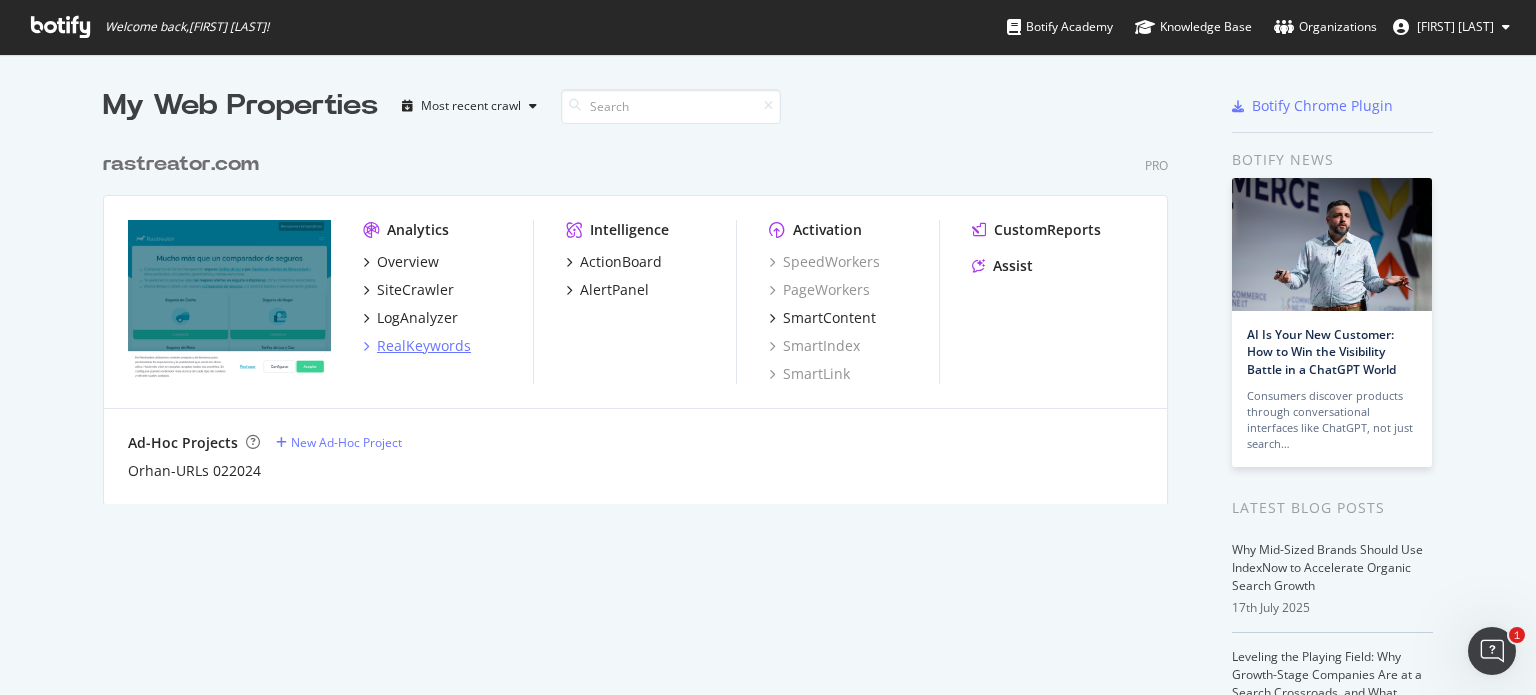 click on "RealKeywords" at bounding box center (424, 346) 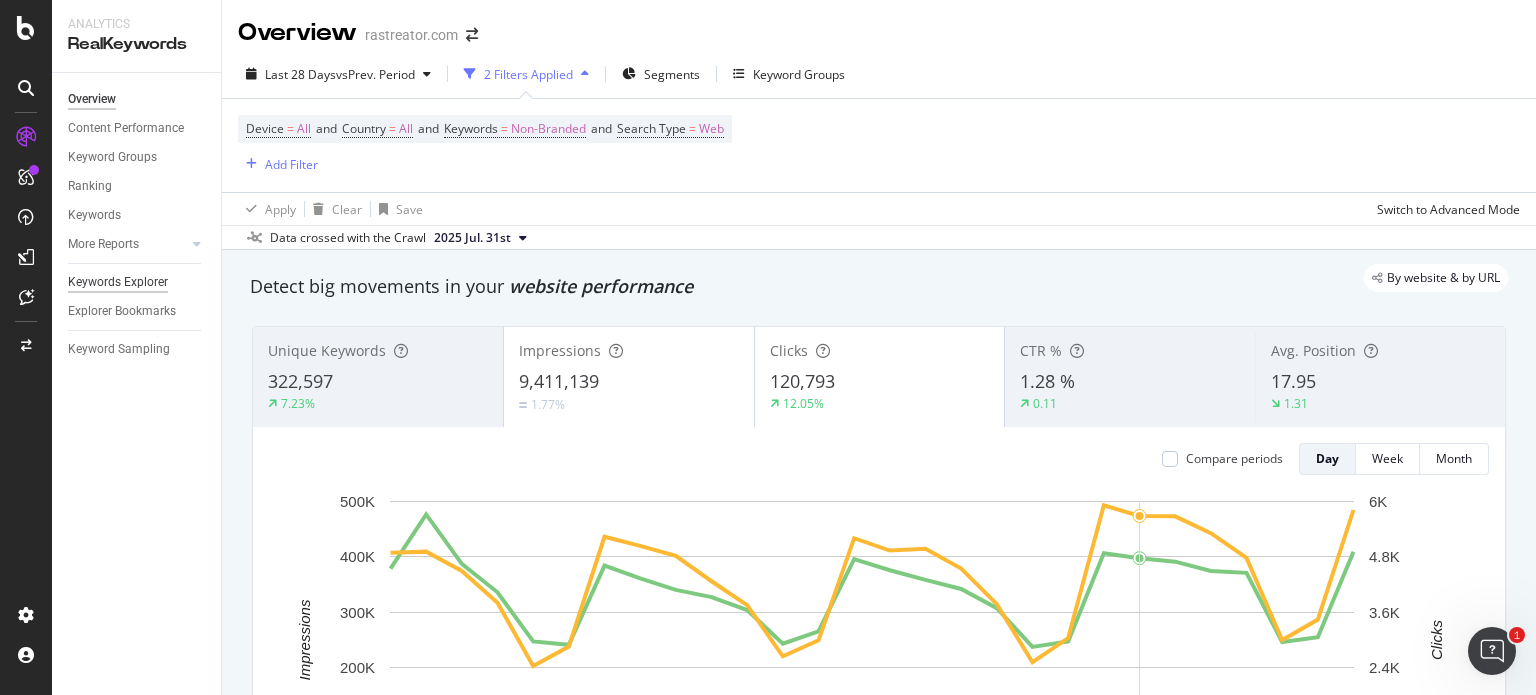 click on "Keywords Explorer" at bounding box center [118, 282] 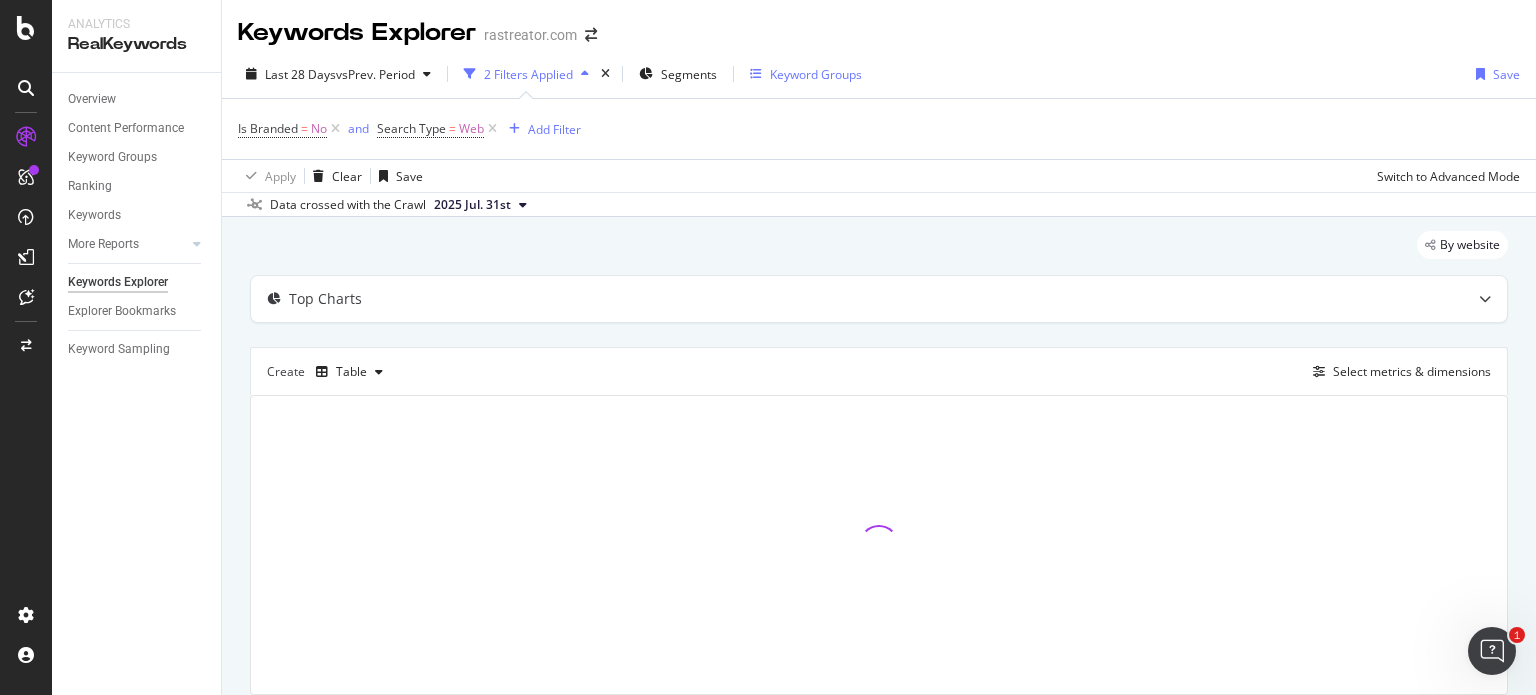 click on "Keyword Groups" at bounding box center [816, 74] 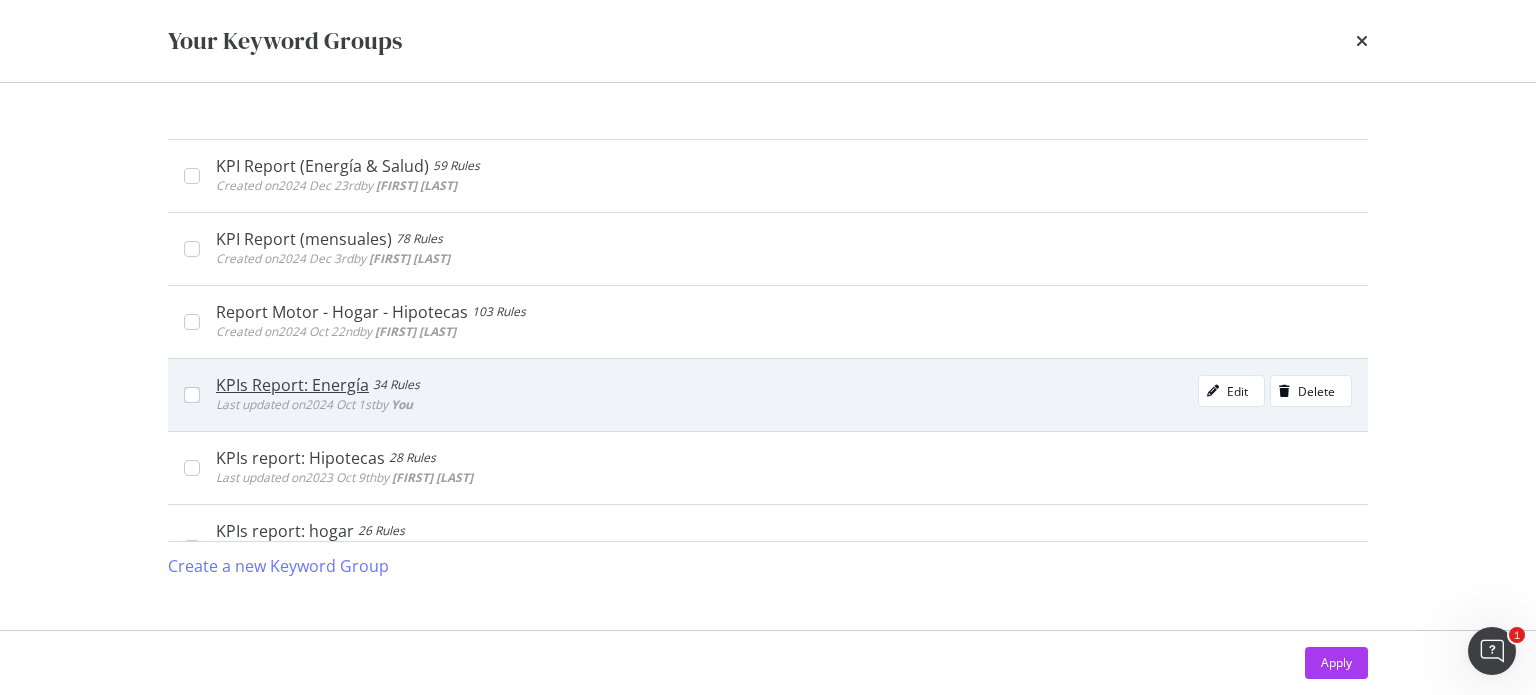 scroll, scrollTop: 600, scrollLeft: 0, axis: vertical 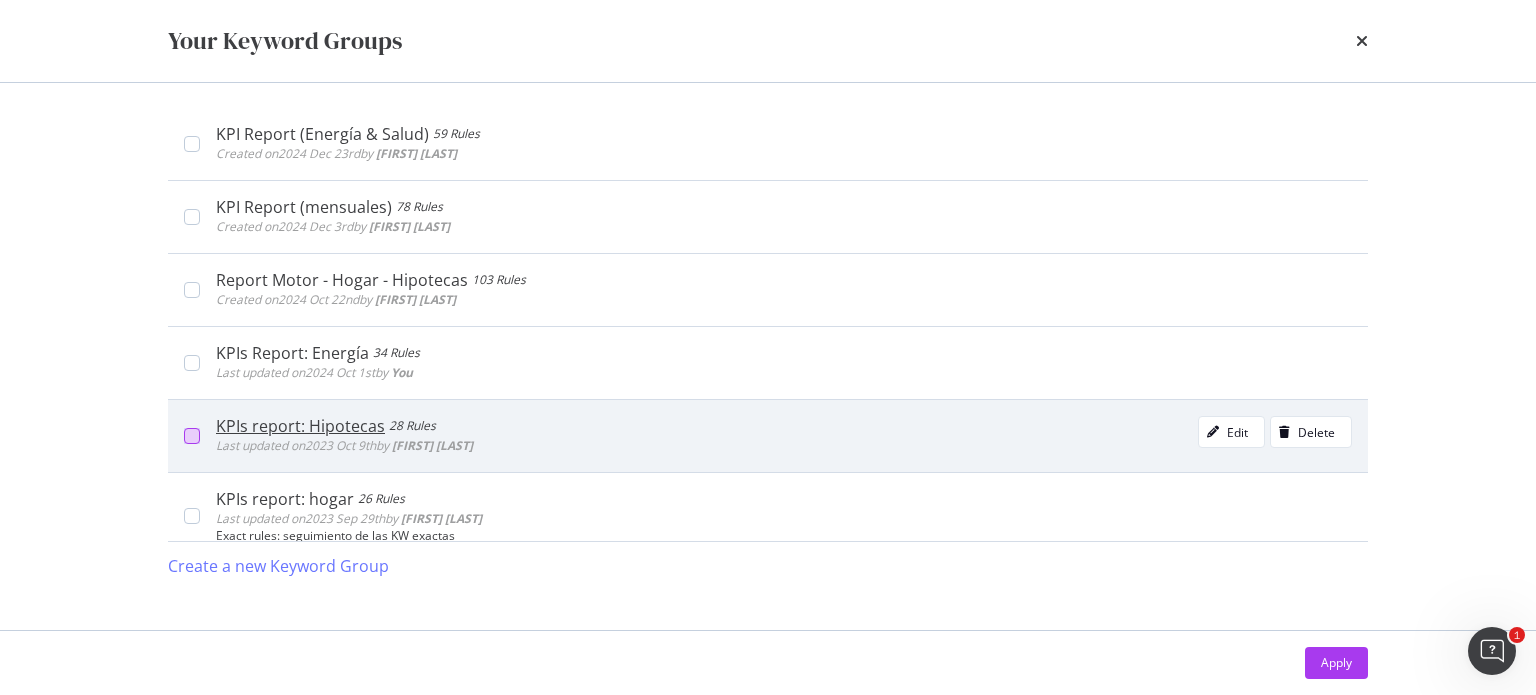 click at bounding box center (192, 436) 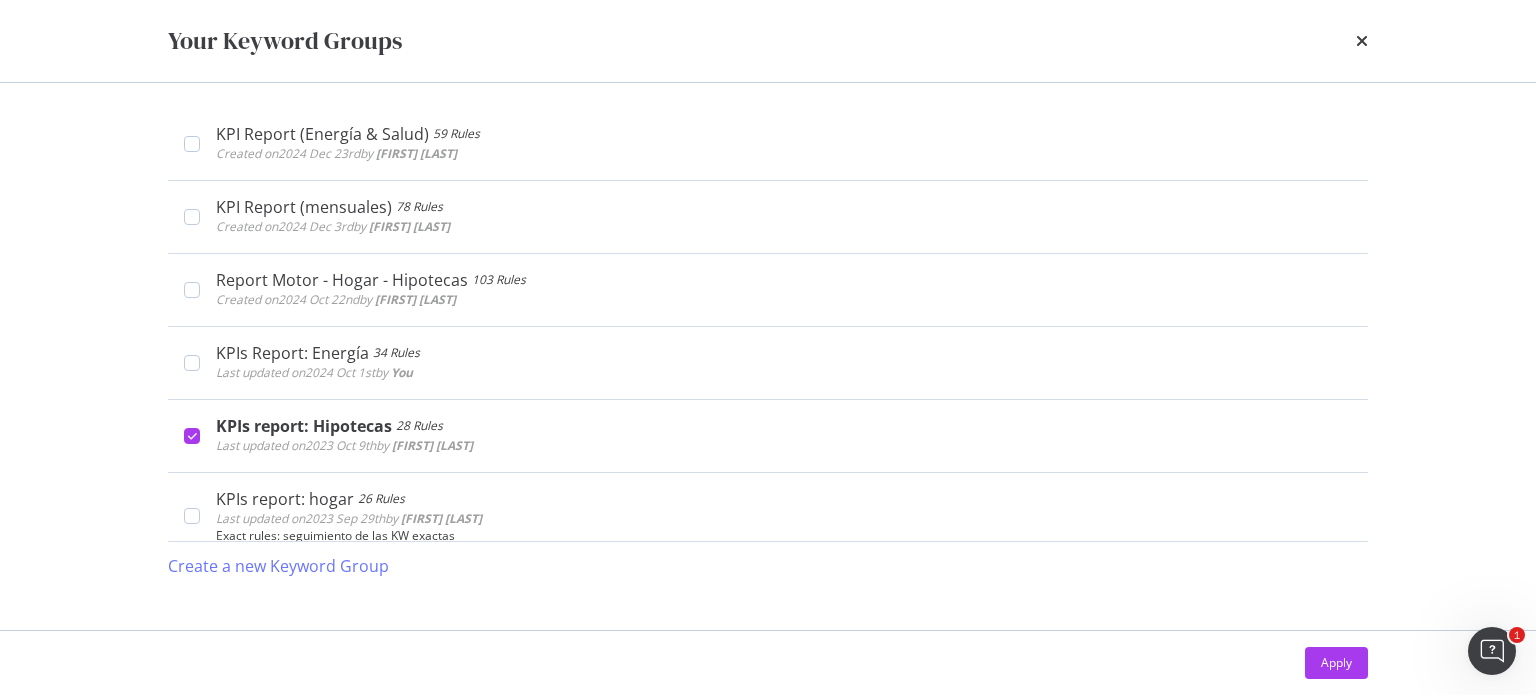 click on "Apply" at bounding box center [1336, 662] 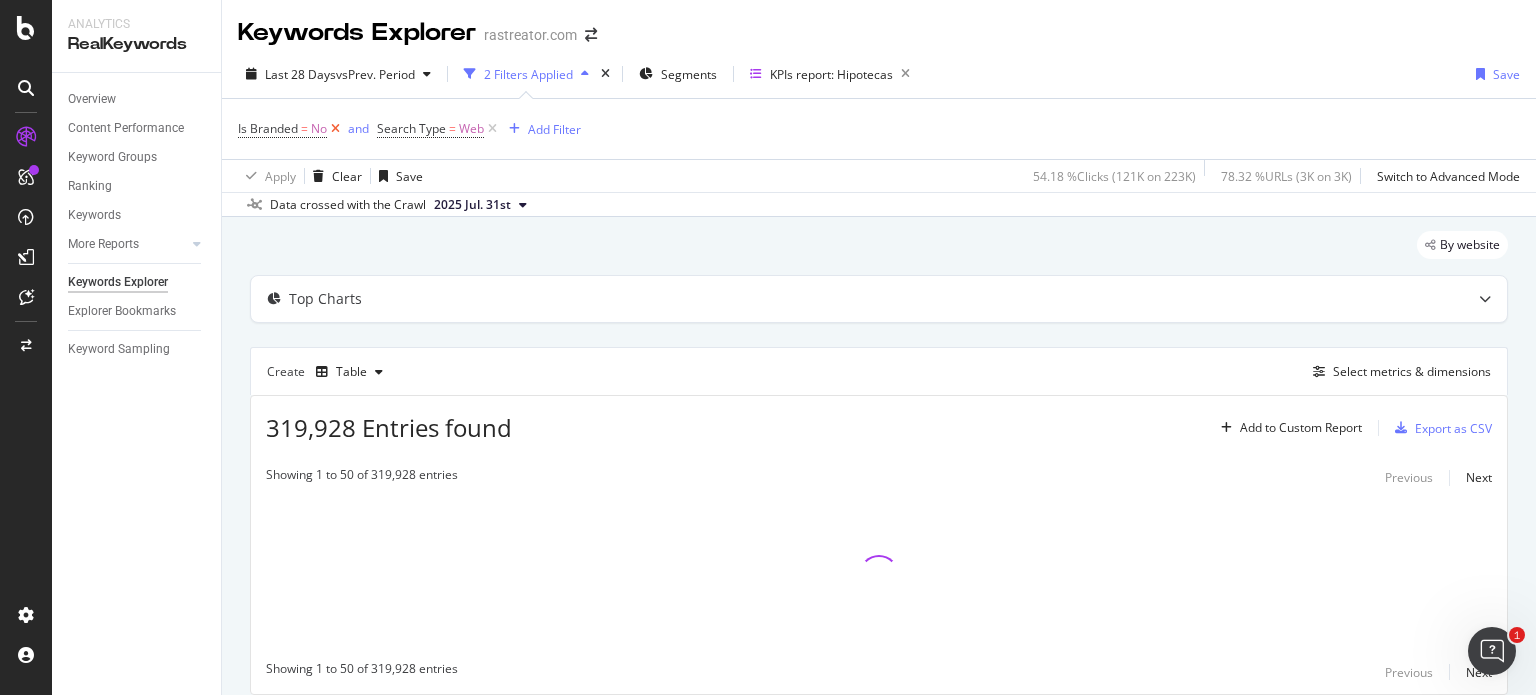 click at bounding box center (335, 129) 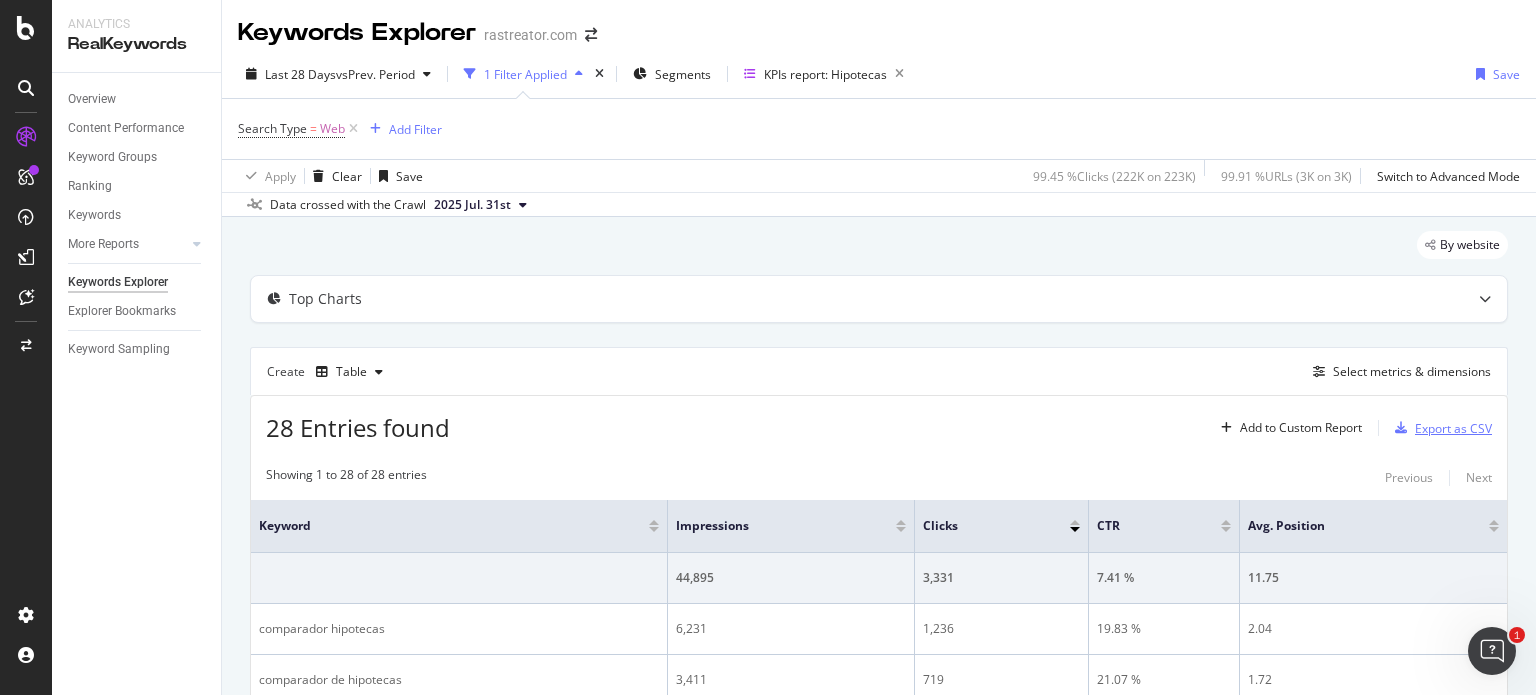 click on "Export as CSV" at bounding box center [1453, 428] 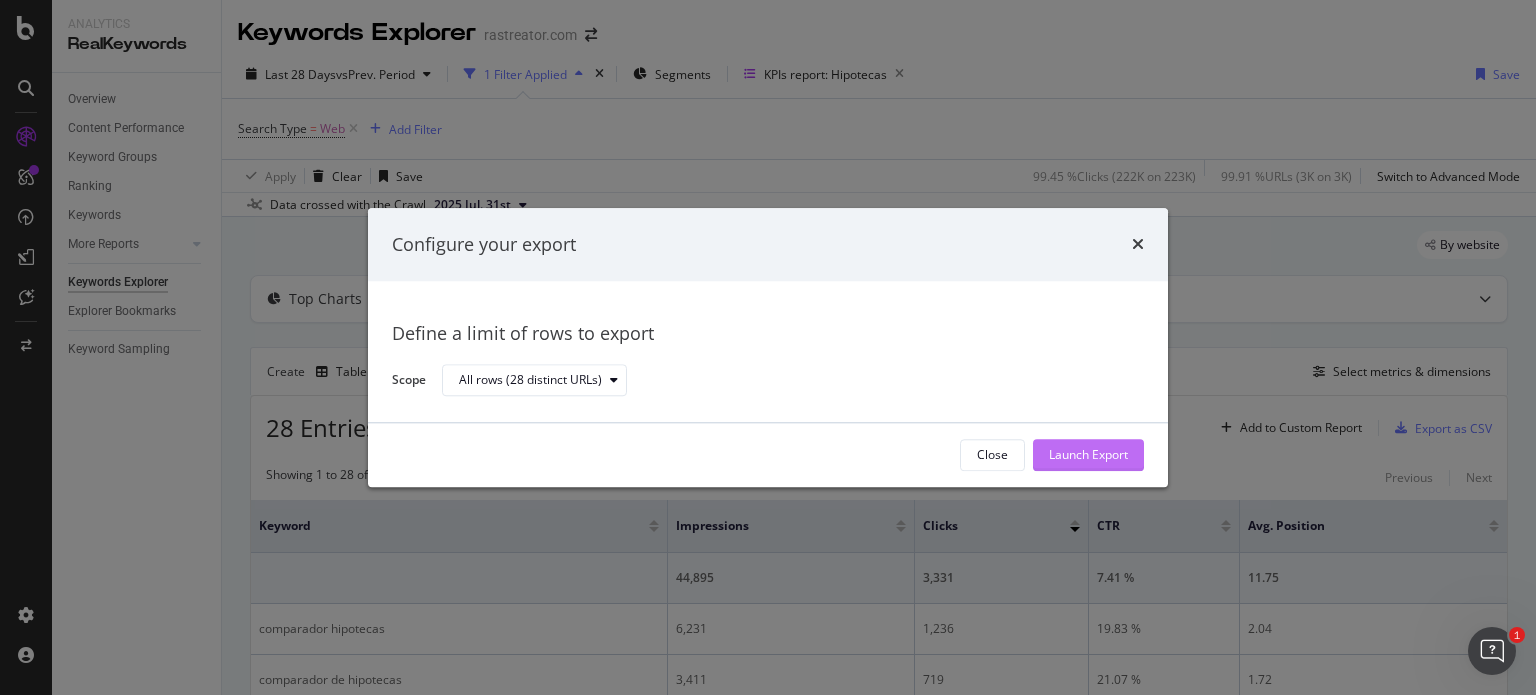 click on "Launch Export" at bounding box center [1088, 455] 